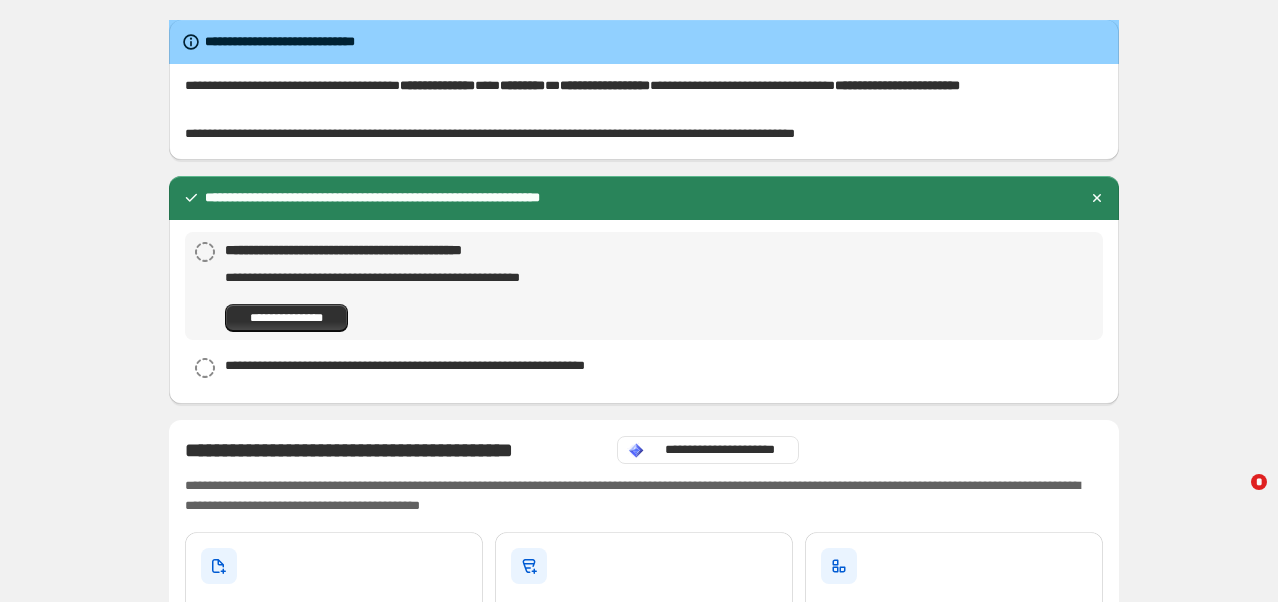 scroll, scrollTop: 0, scrollLeft: 0, axis: both 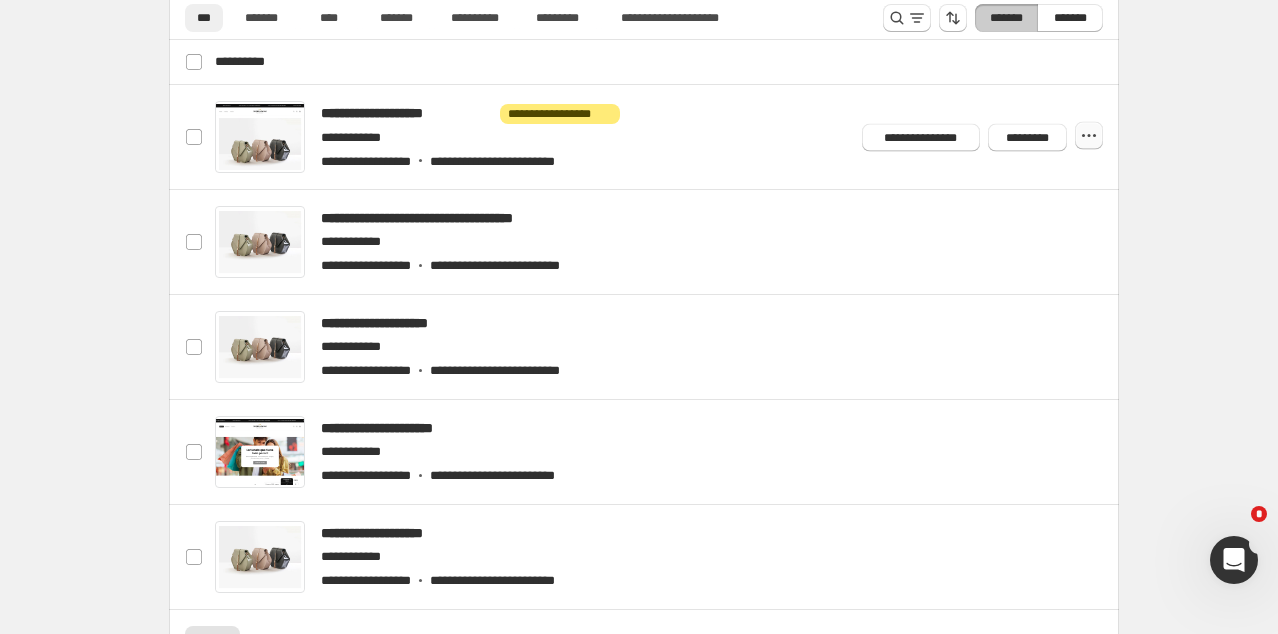 click at bounding box center (1089, 136) 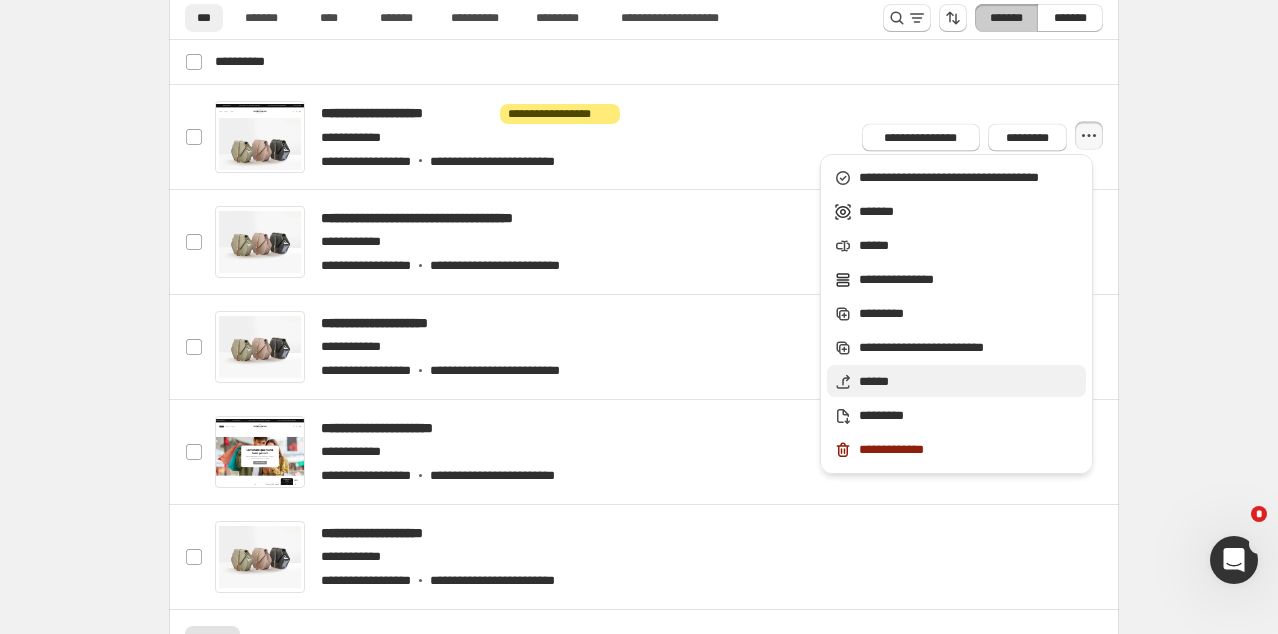 click on "******" at bounding box center [969, 178] 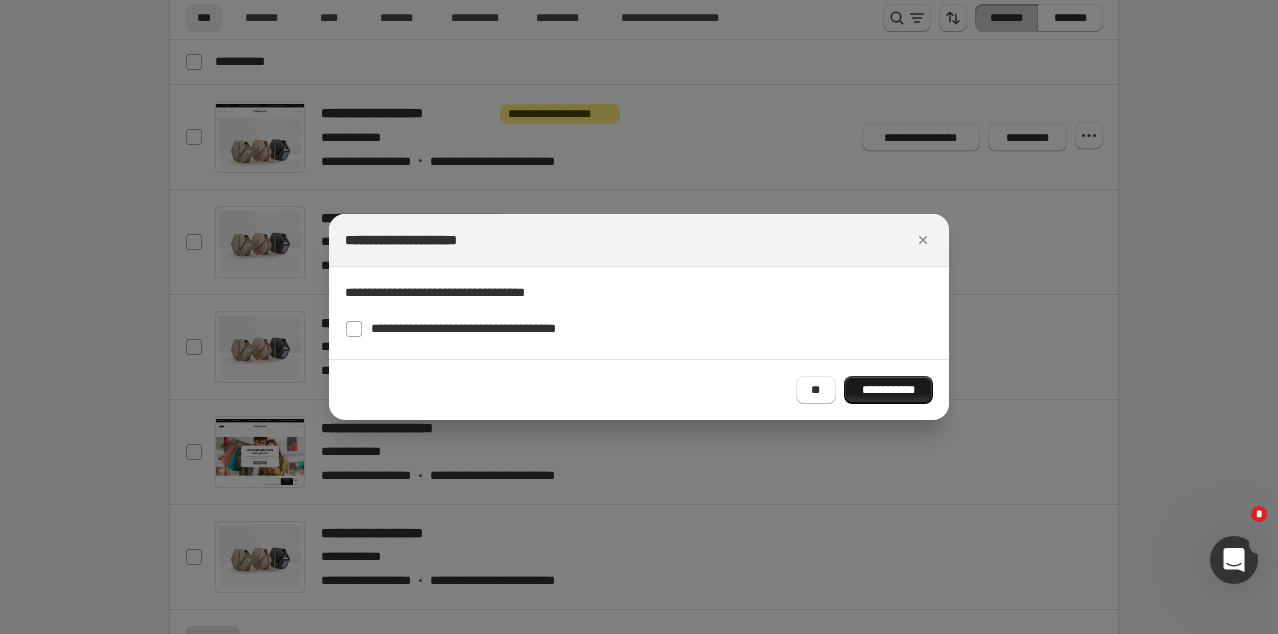 click on "**********" at bounding box center [888, 390] 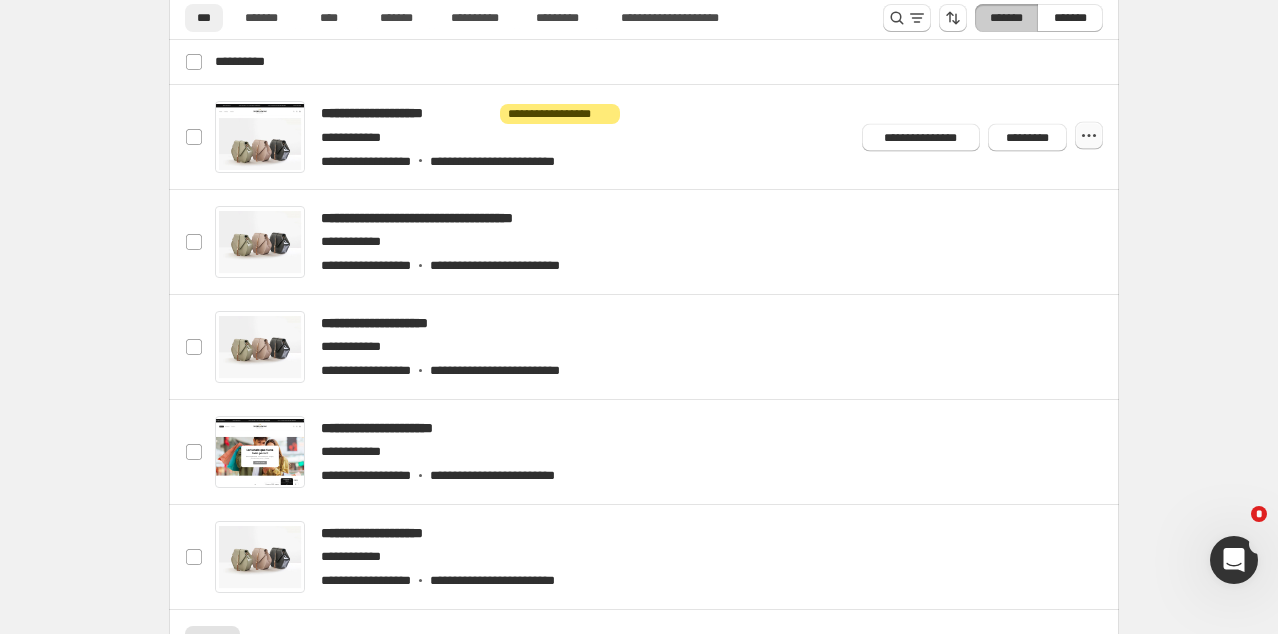 click at bounding box center [1089, 136] 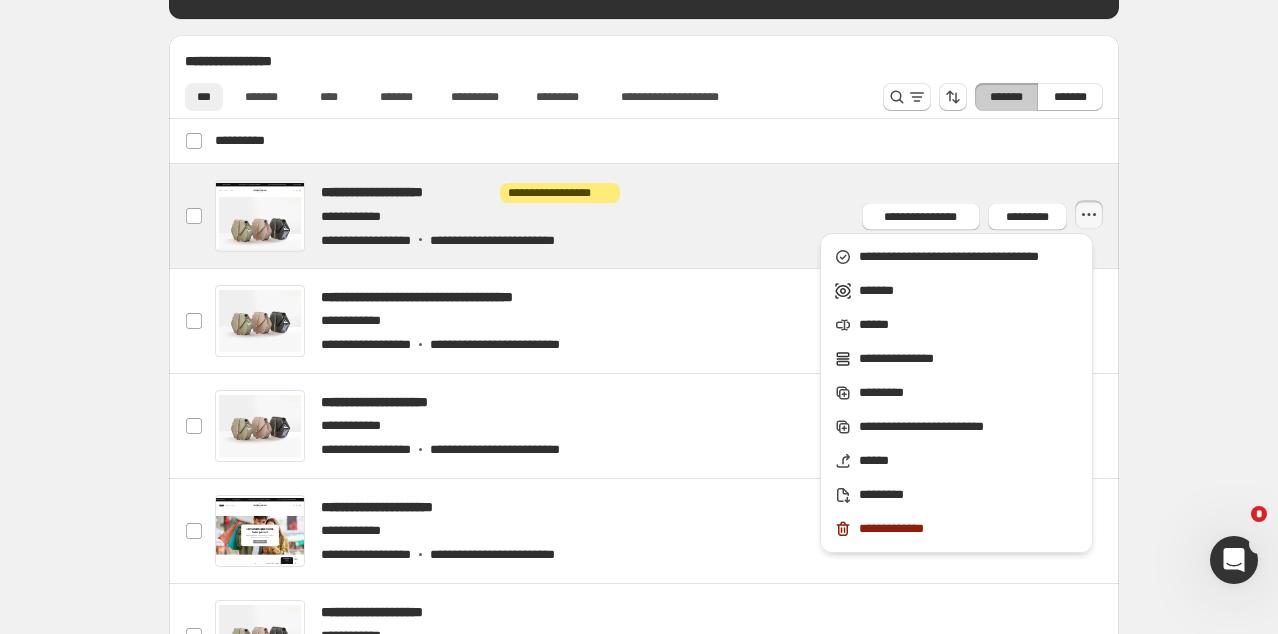 scroll, scrollTop: 900, scrollLeft: 0, axis: vertical 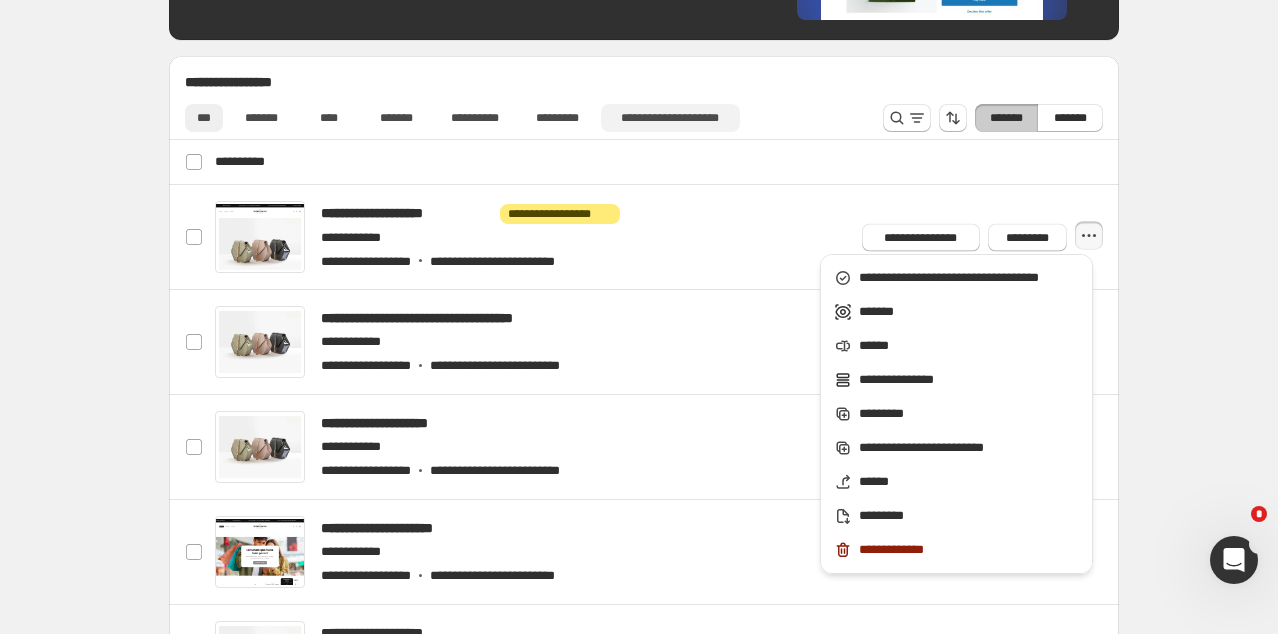 drag, startPoint x: 852, startPoint y: 66, endPoint x: 730, endPoint y: 121, distance: 133.82451 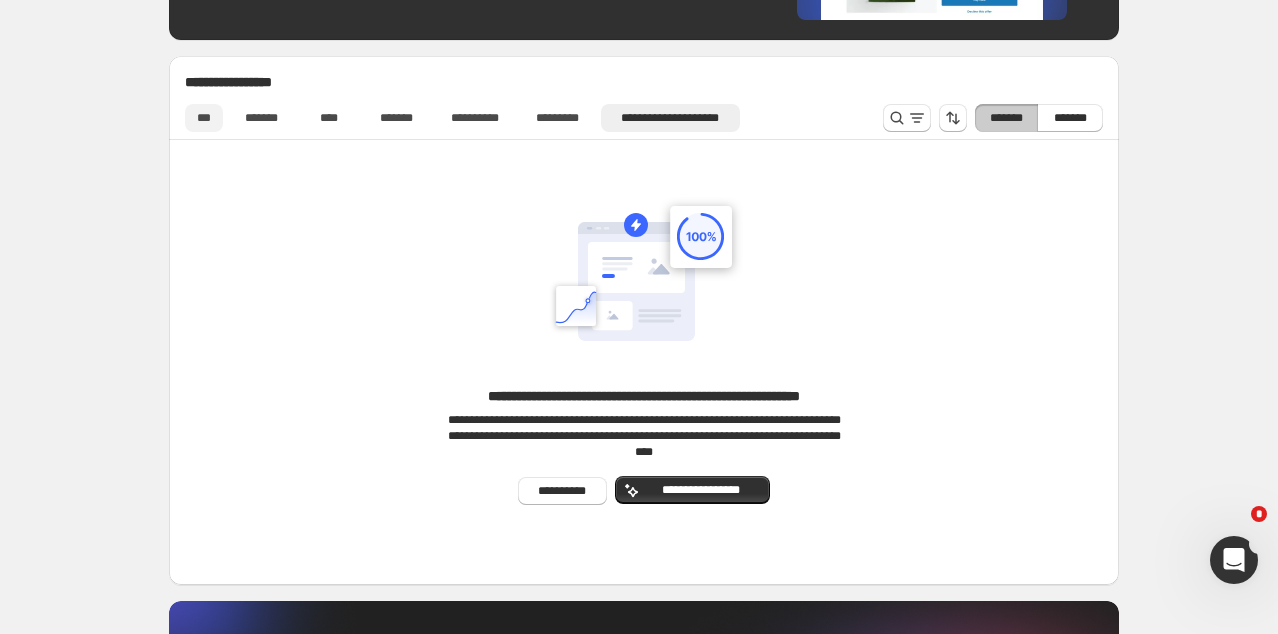 click on "***" at bounding box center (204, 118) 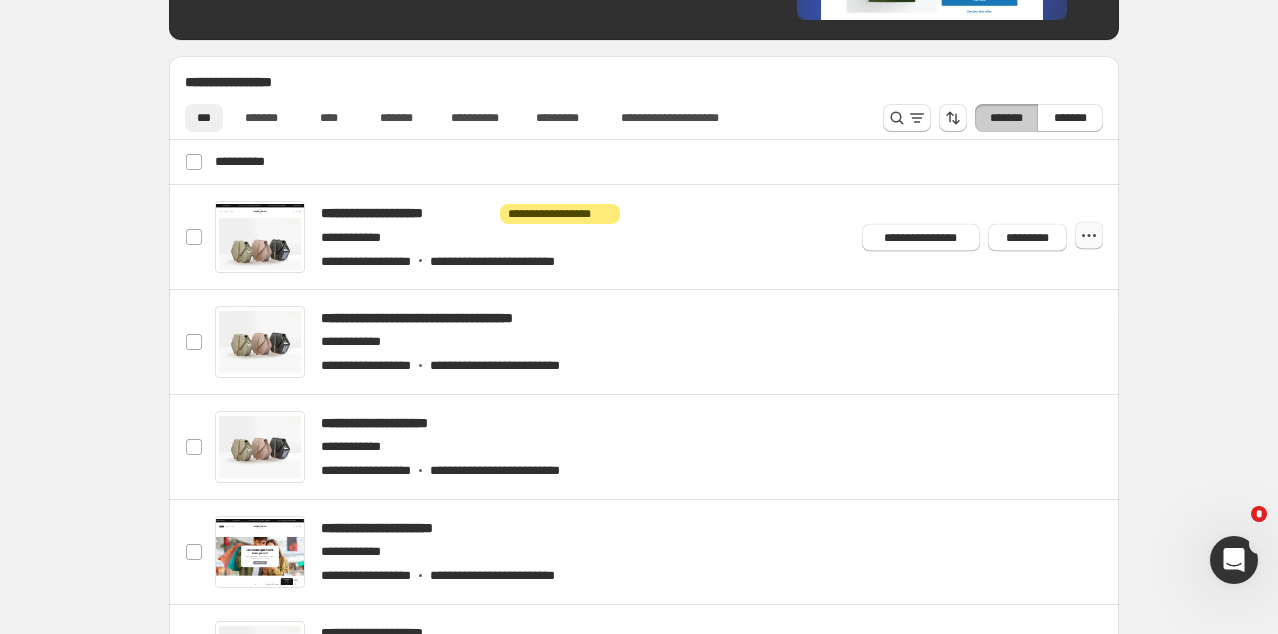 click at bounding box center [1089, 236] 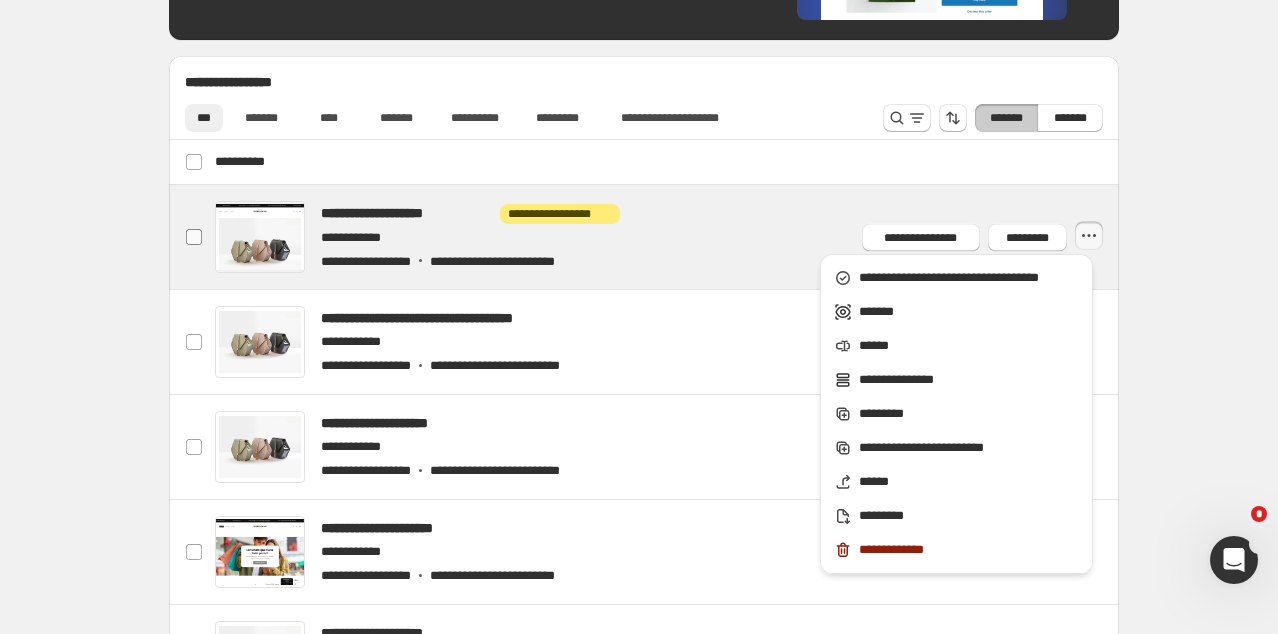 click at bounding box center (194, 237) 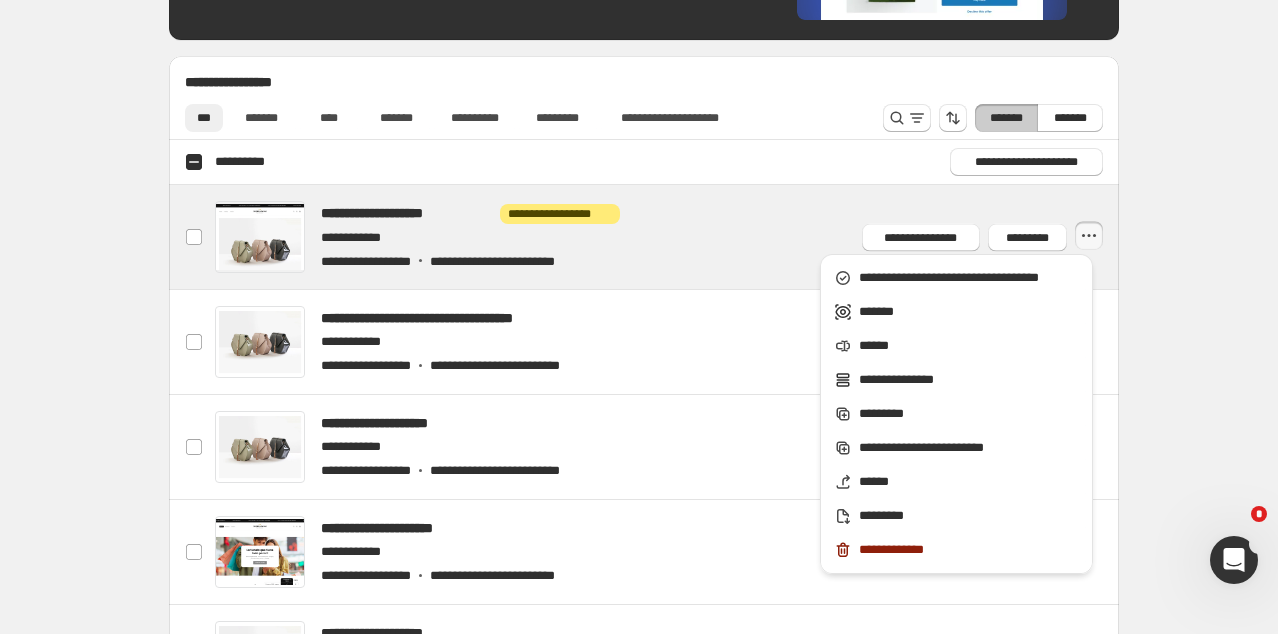 click at bounding box center (1089, 236) 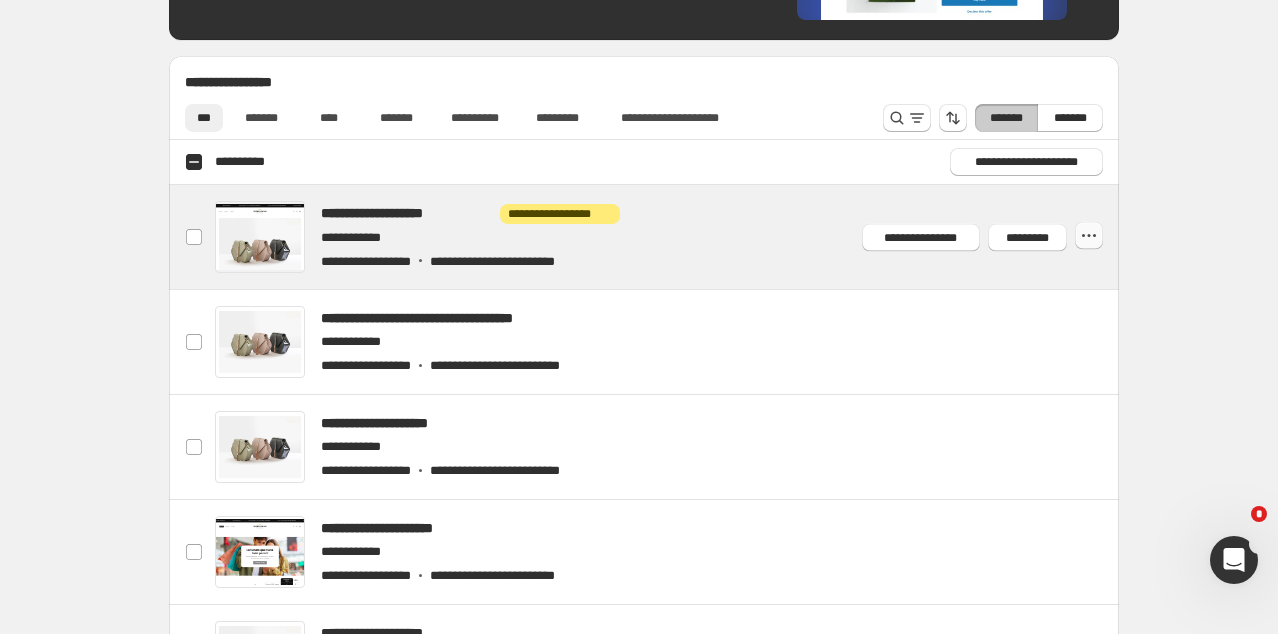 click at bounding box center (1089, 236) 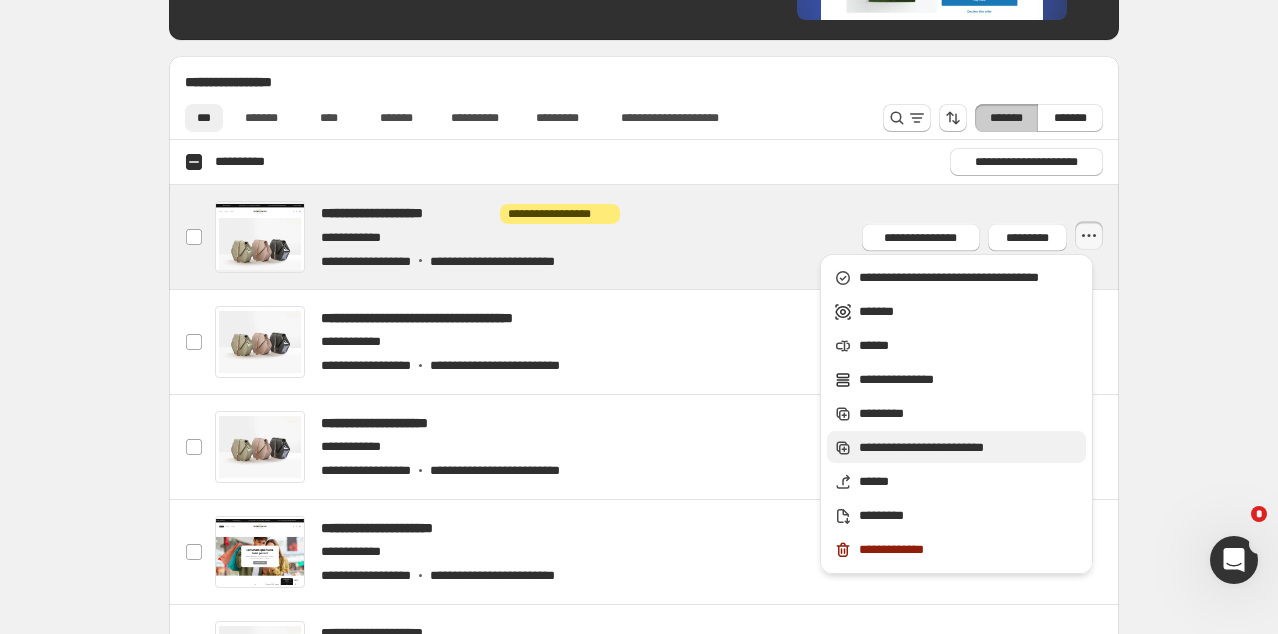 click on "**********" at bounding box center (969, 278) 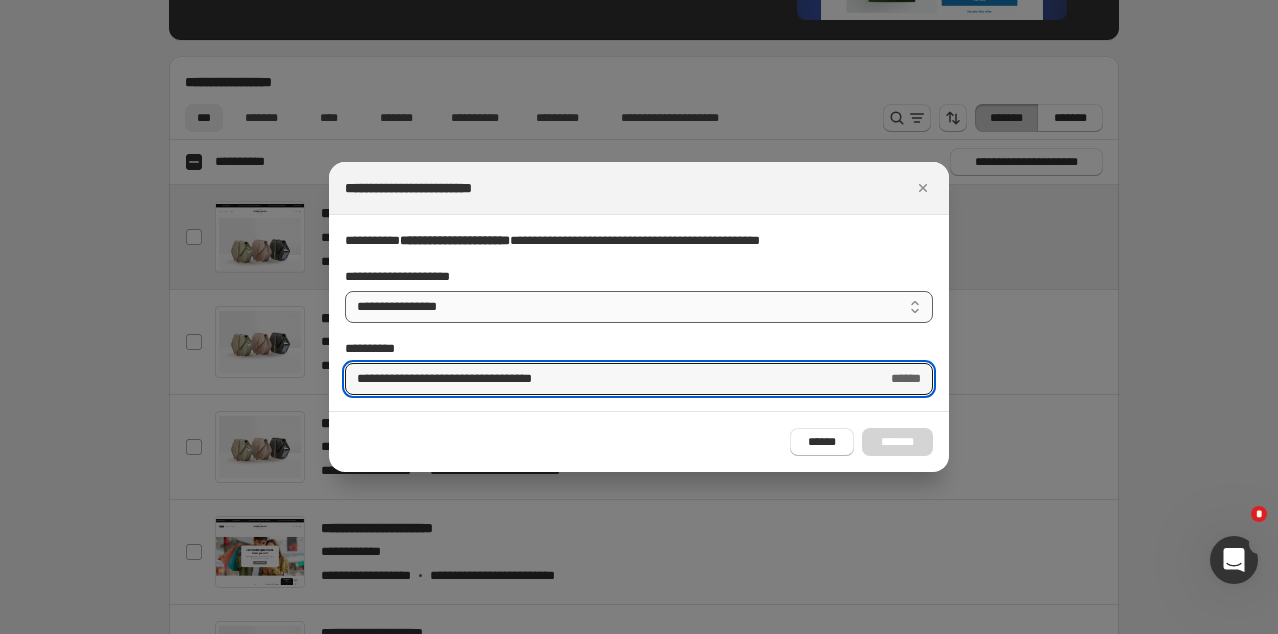 click on "**********" at bounding box center (639, 307) 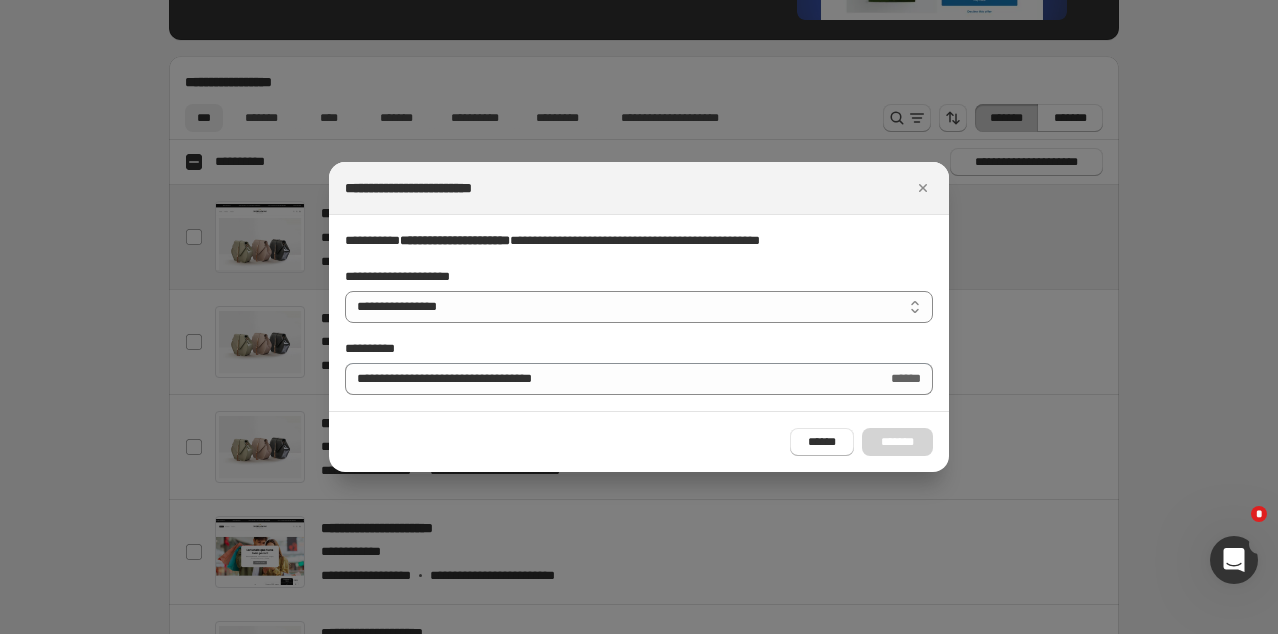 click on "**********" at bounding box center (639, 313) 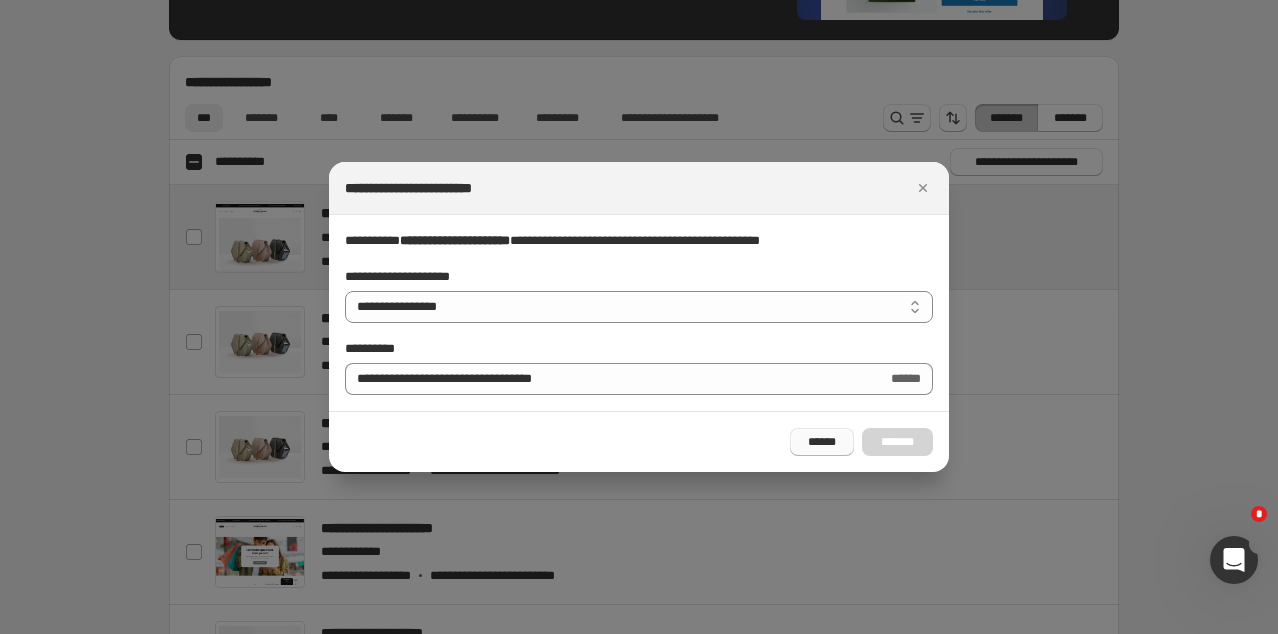 click on "******" at bounding box center (822, 442) 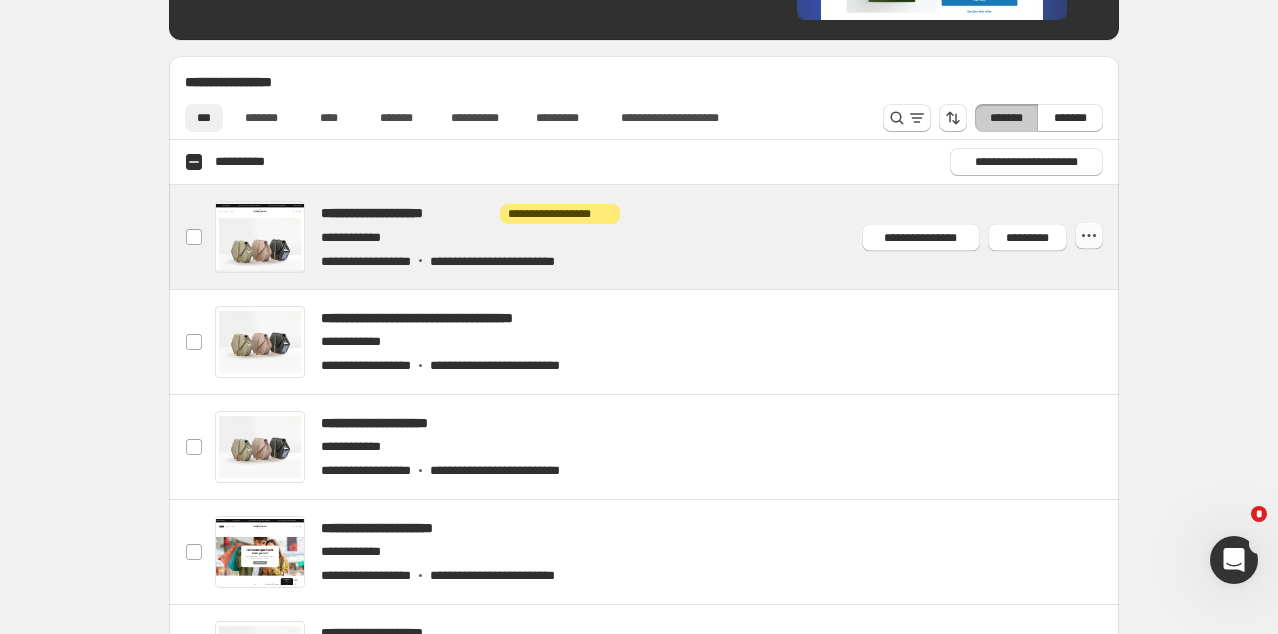 click at bounding box center [1089, 236] 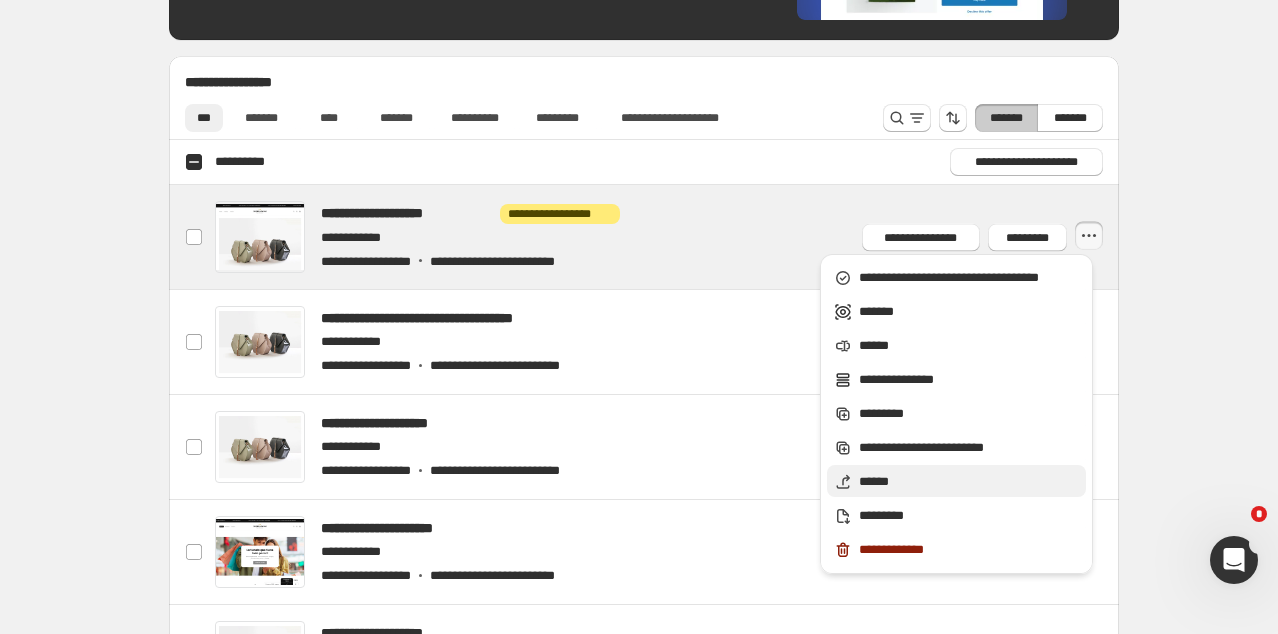 click on "******" at bounding box center [956, 277] 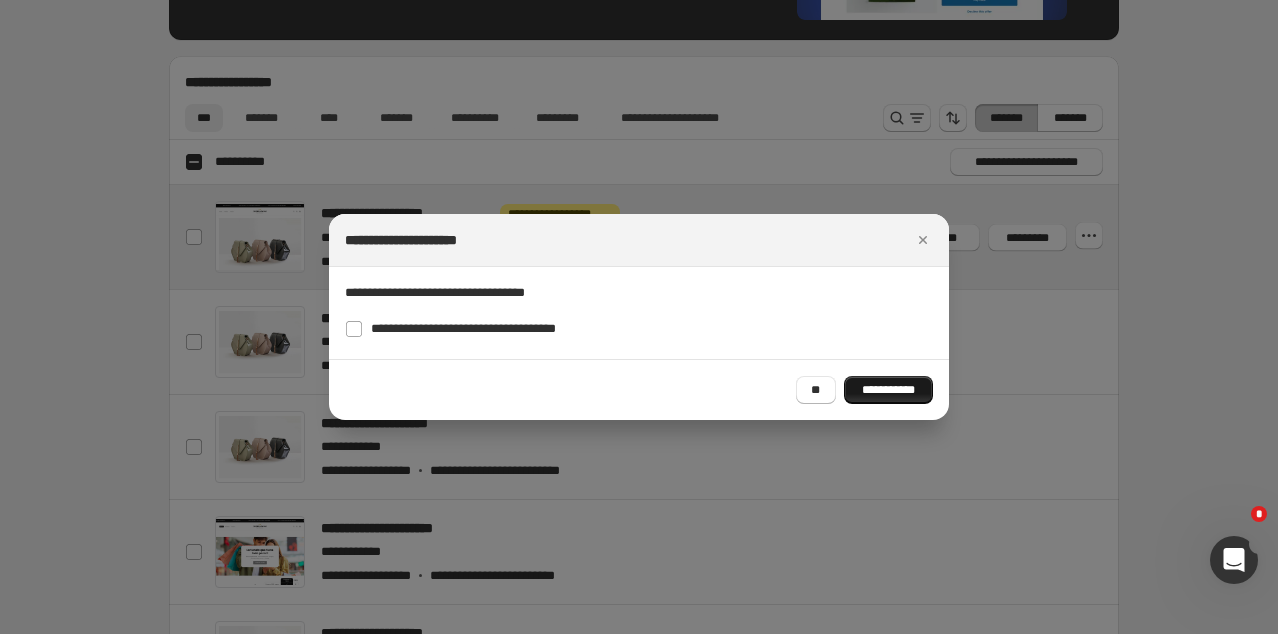click on "**********" at bounding box center (888, 390) 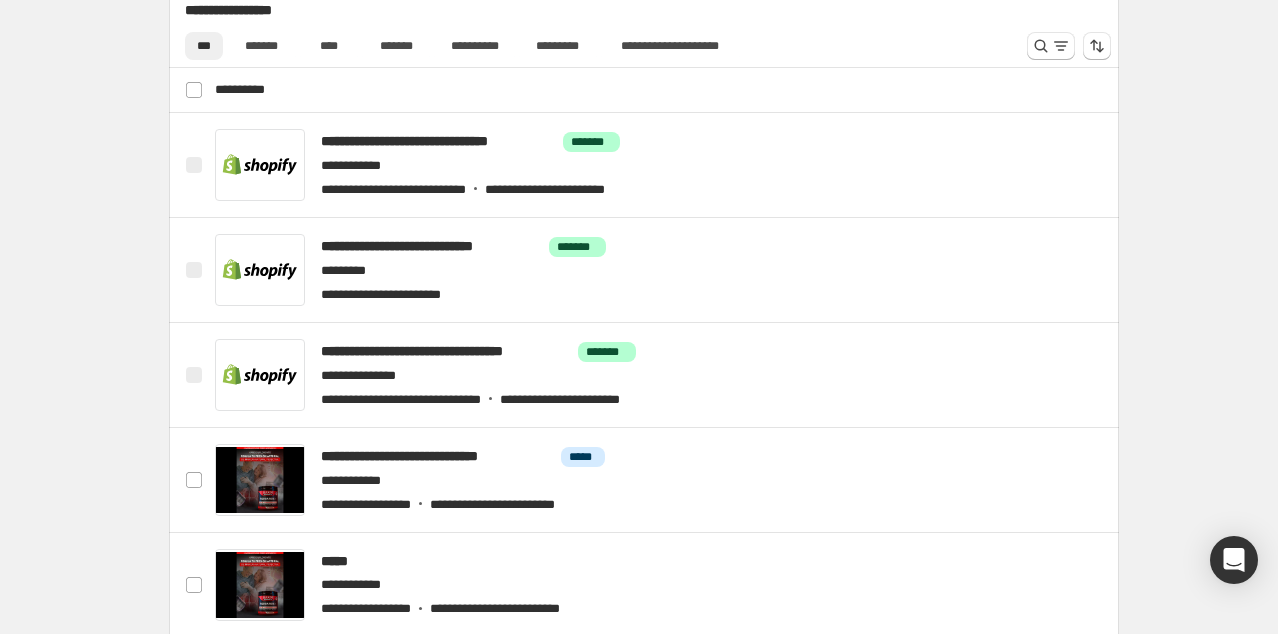 scroll, scrollTop: 938, scrollLeft: 0, axis: vertical 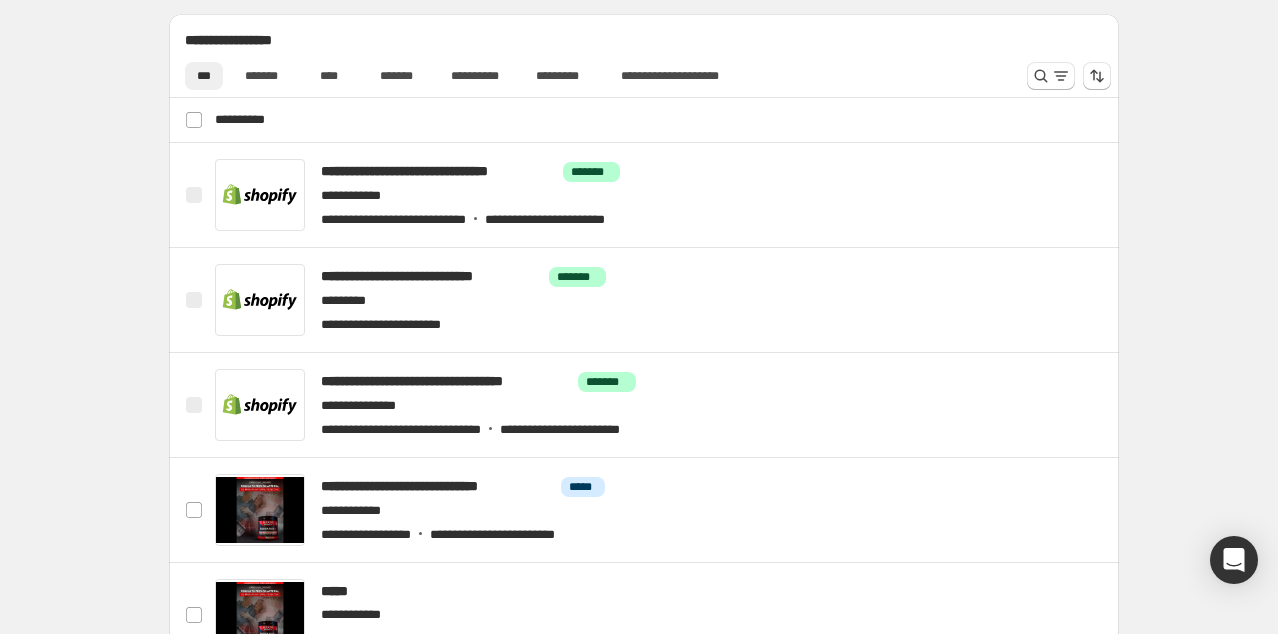 click on "**********" at bounding box center [646, 120] 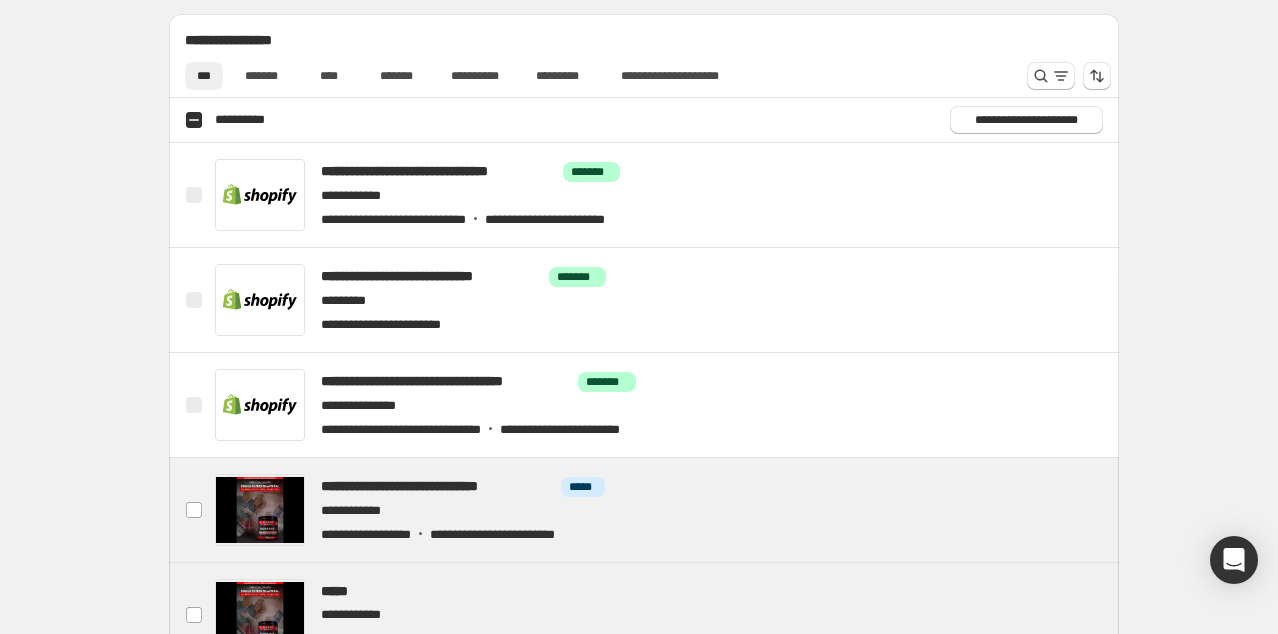 click on "**********" at bounding box center [232, 120] 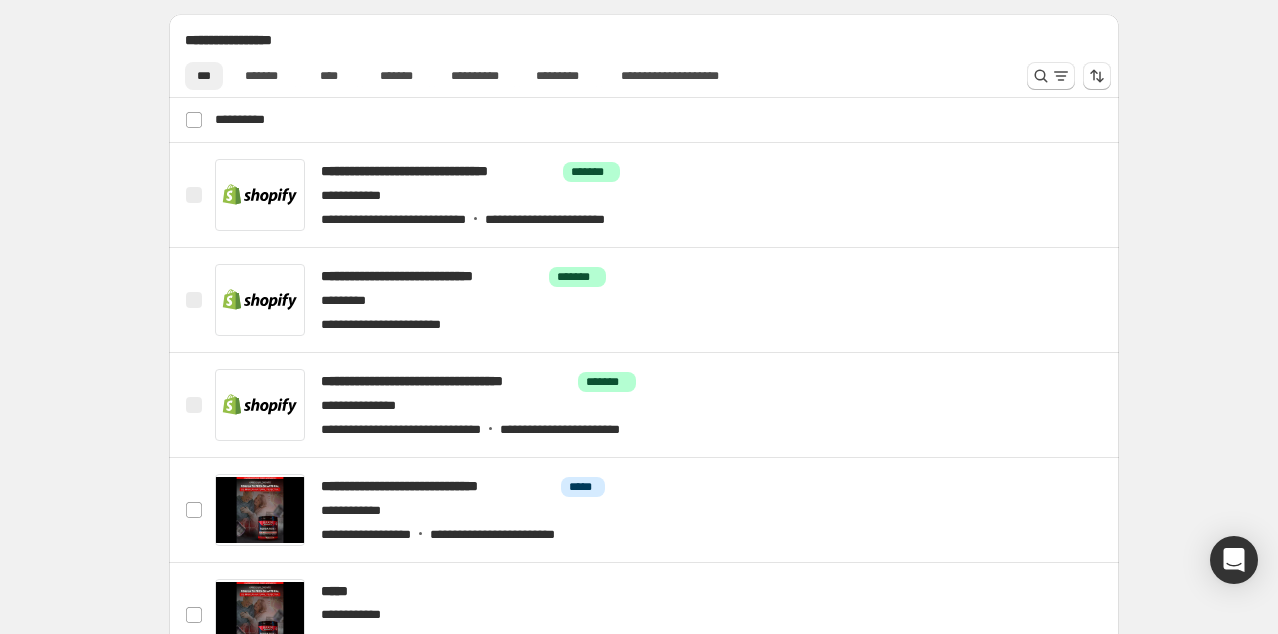 click on "**********" at bounding box center (644, 199) 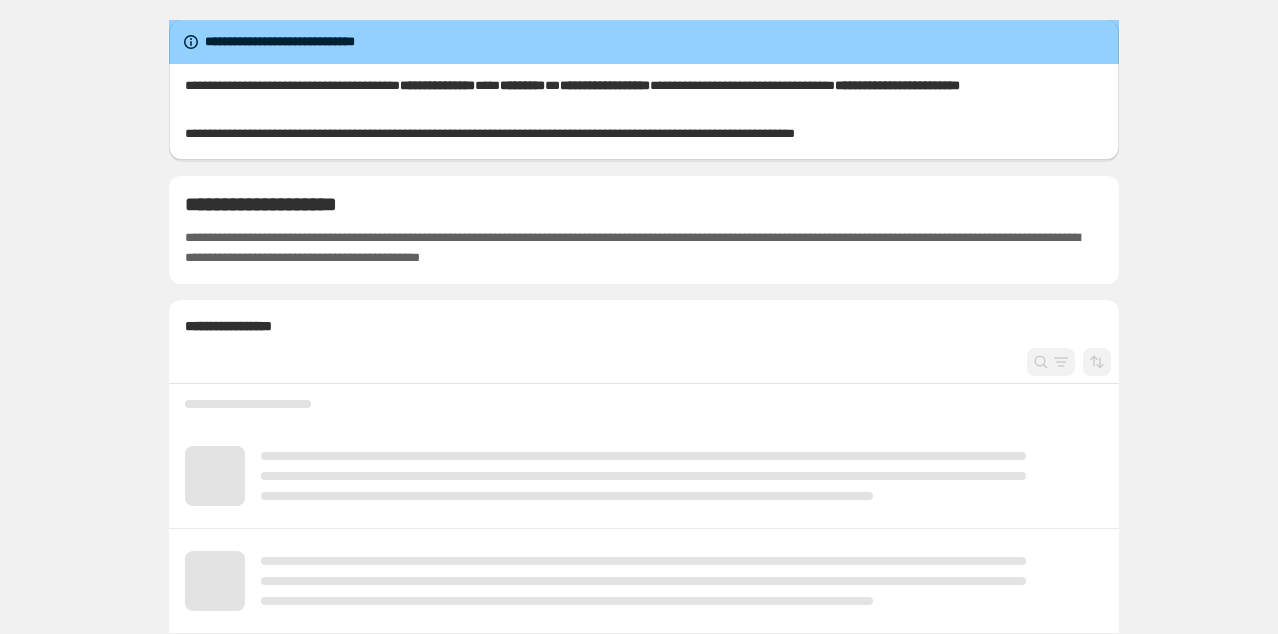scroll, scrollTop: 0, scrollLeft: 0, axis: both 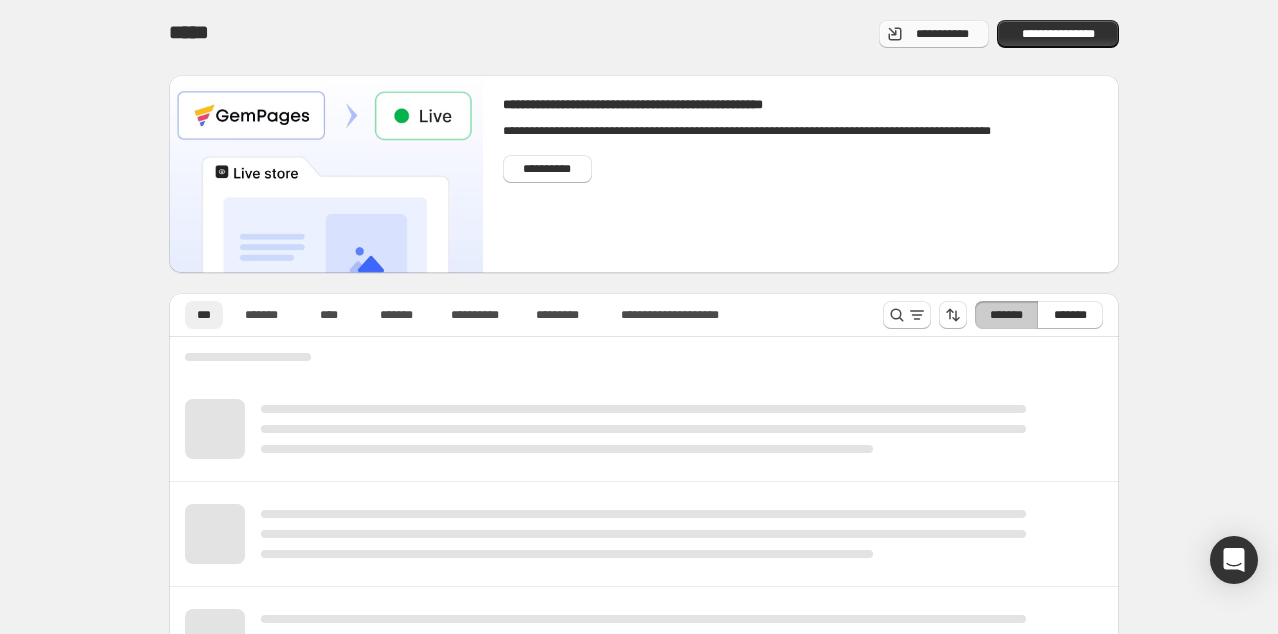 drag, startPoint x: 987, startPoint y: 67, endPoint x: 932, endPoint y: 36, distance: 63.134777 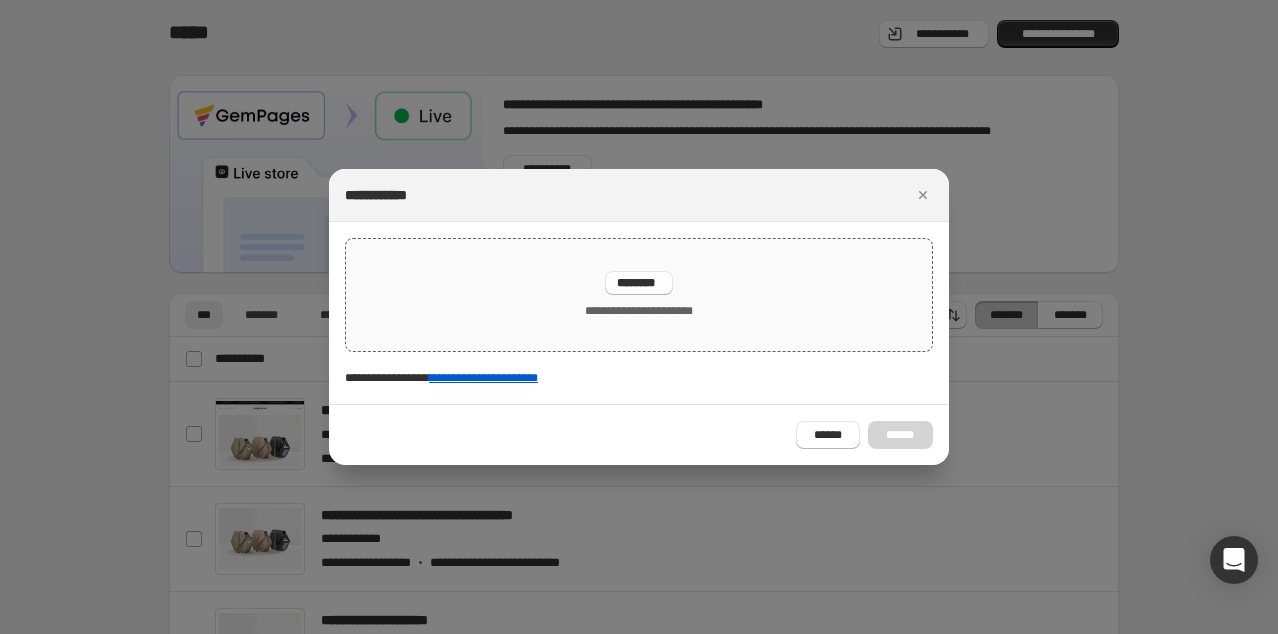 click on "********" at bounding box center [639, 283] 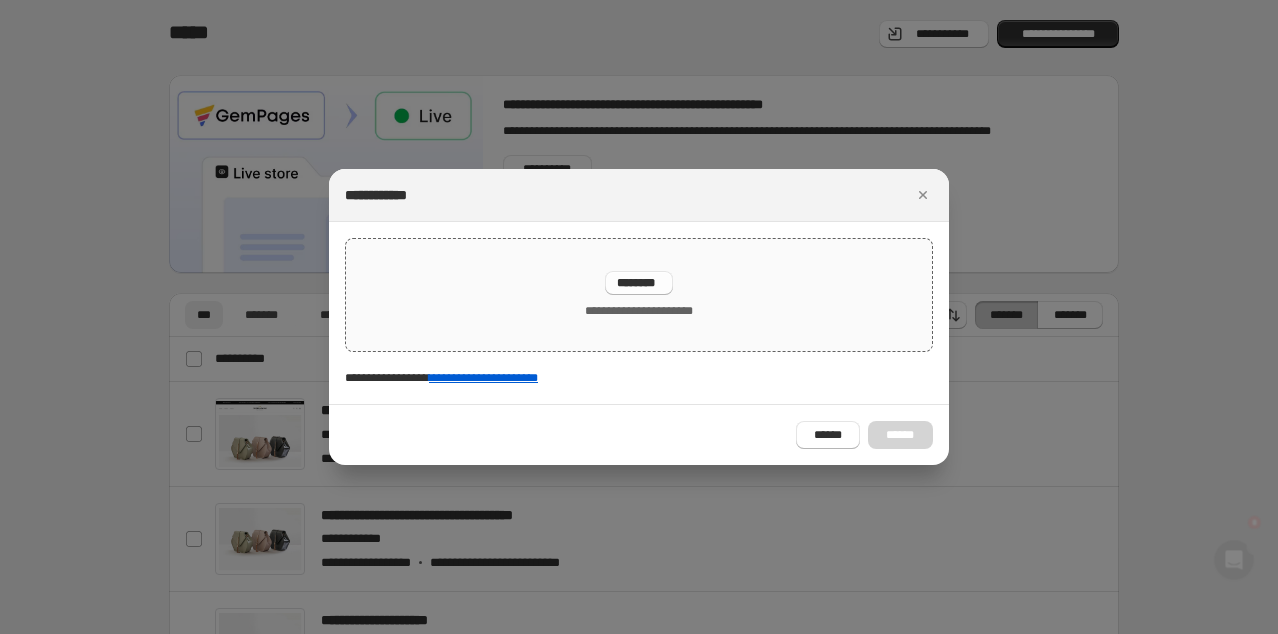 scroll, scrollTop: 0, scrollLeft: 0, axis: both 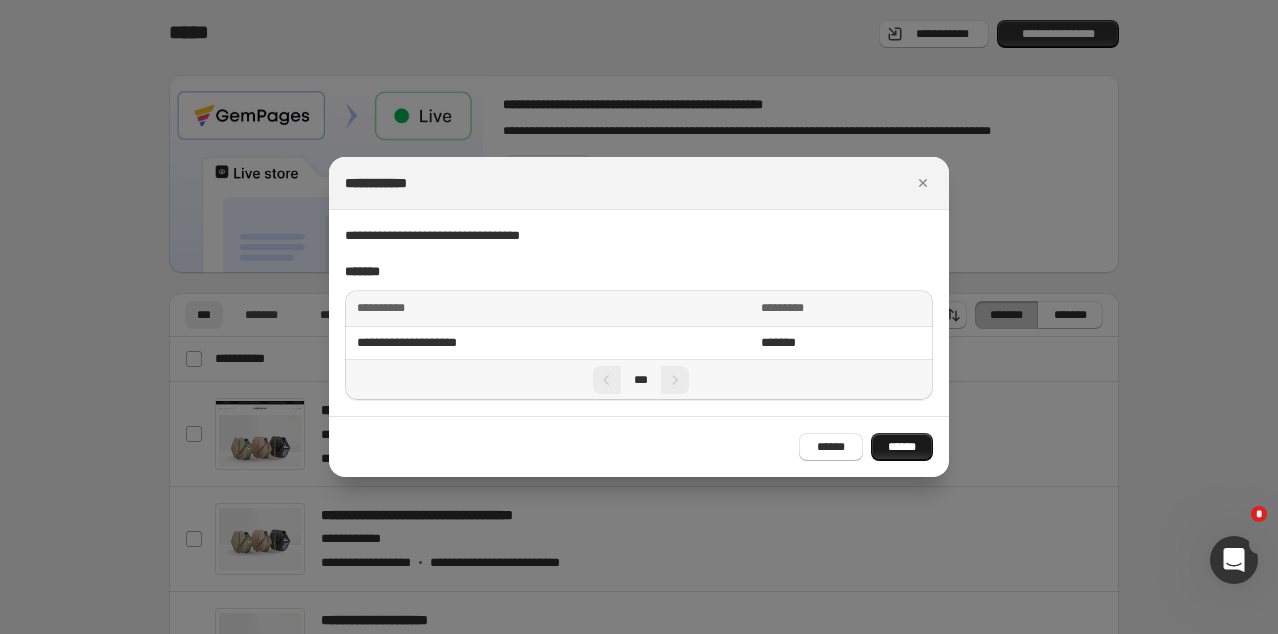 click on "******" at bounding box center (902, 447) 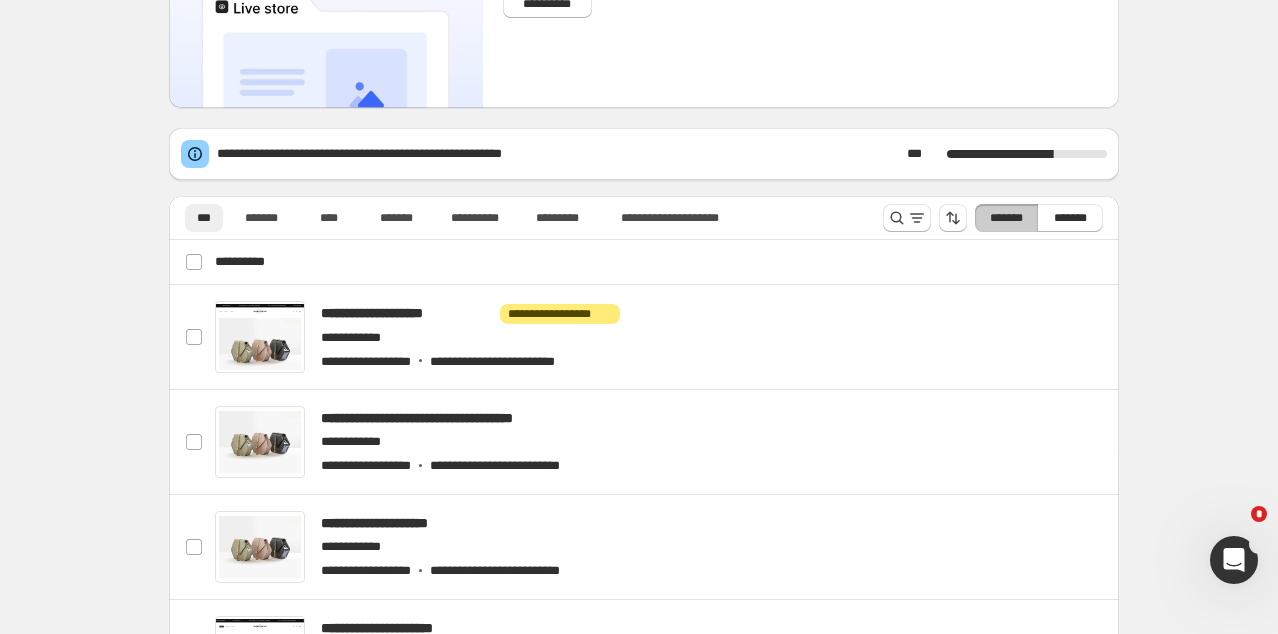 scroll, scrollTop: 200, scrollLeft: 0, axis: vertical 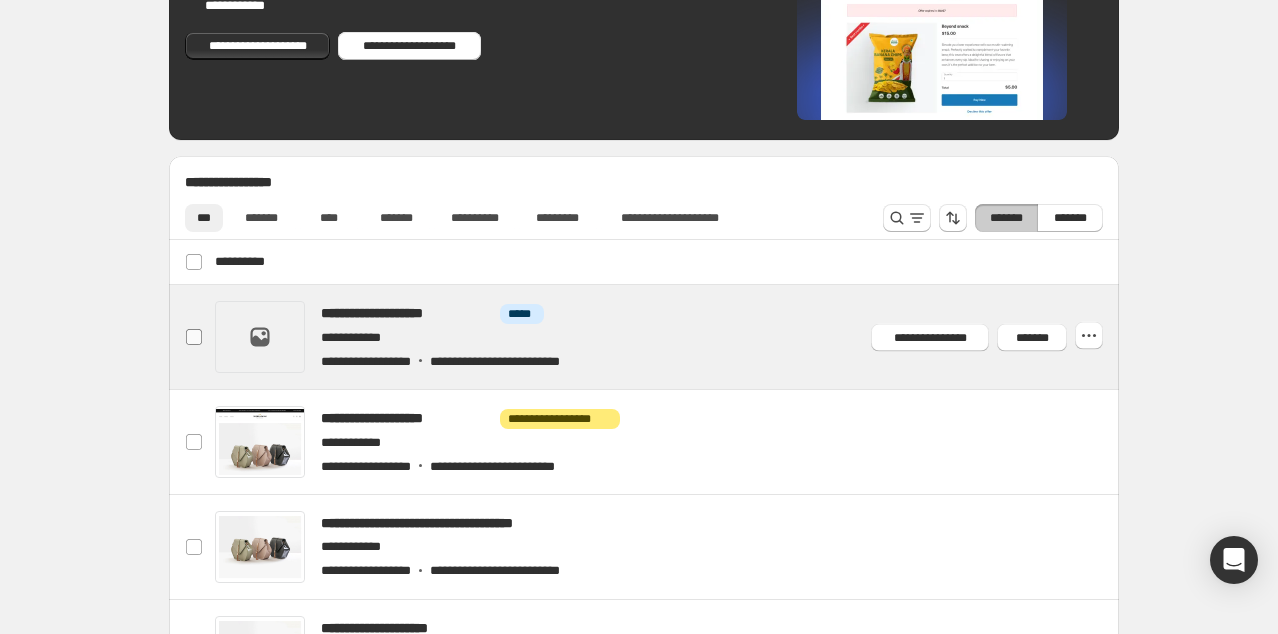 click on "**********" at bounding box center [194, 337] 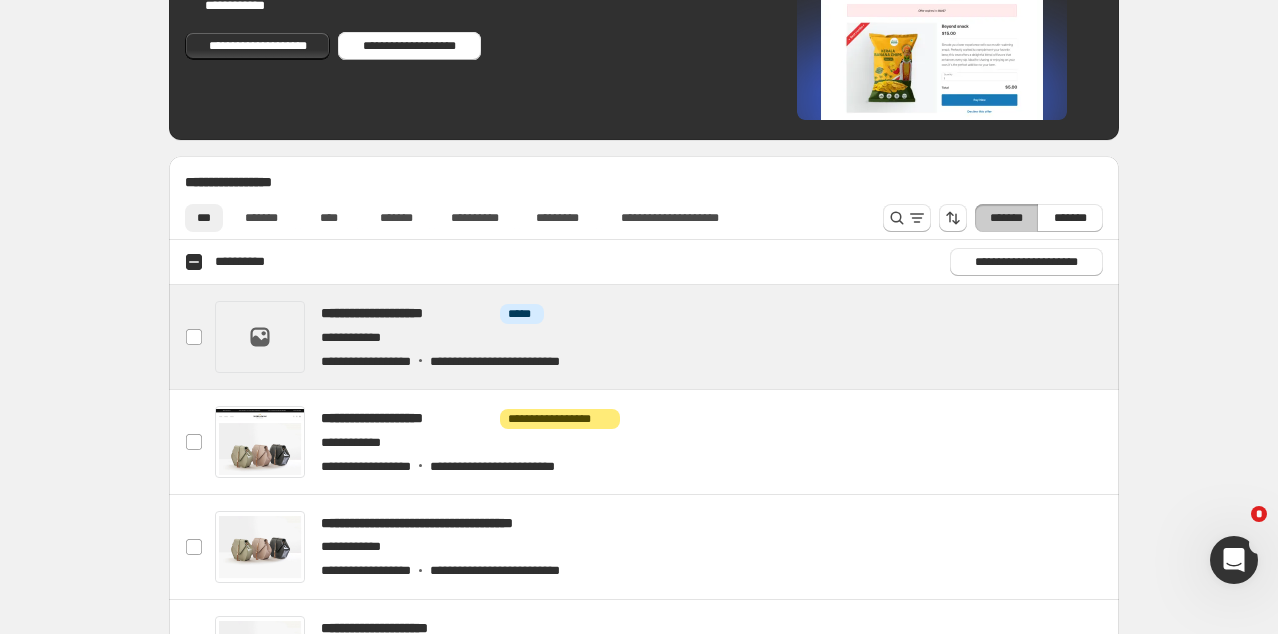 scroll, scrollTop: 0, scrollLeft: 0, axis: both 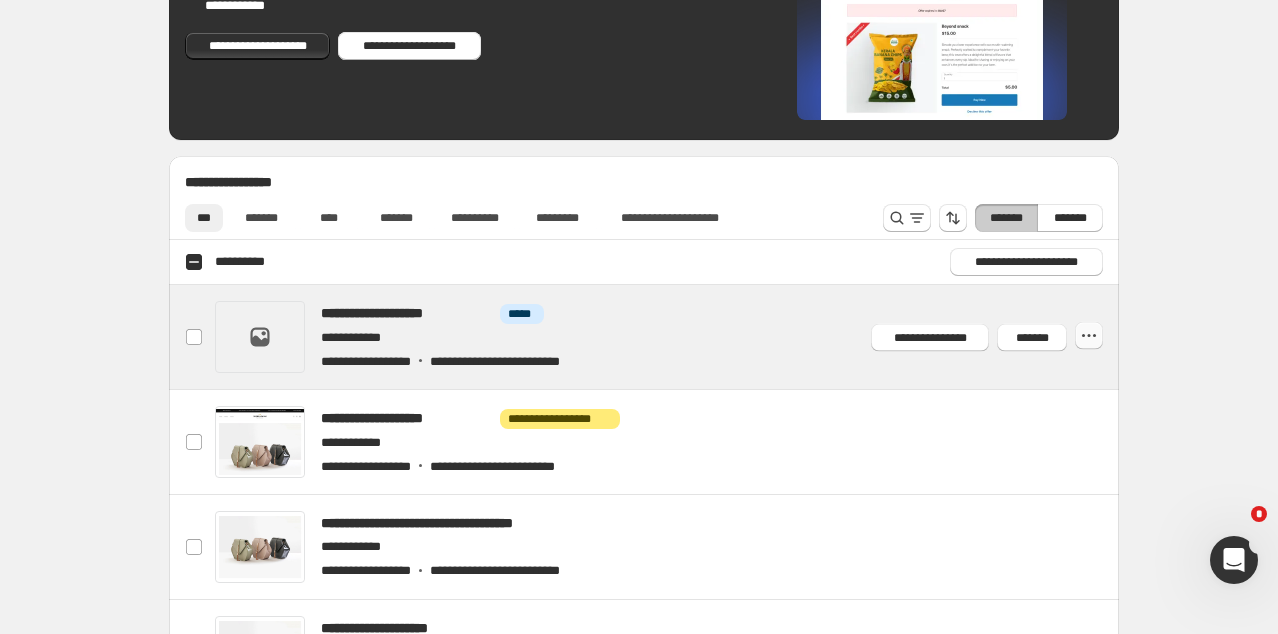 click at bounding box center [1089, 336] 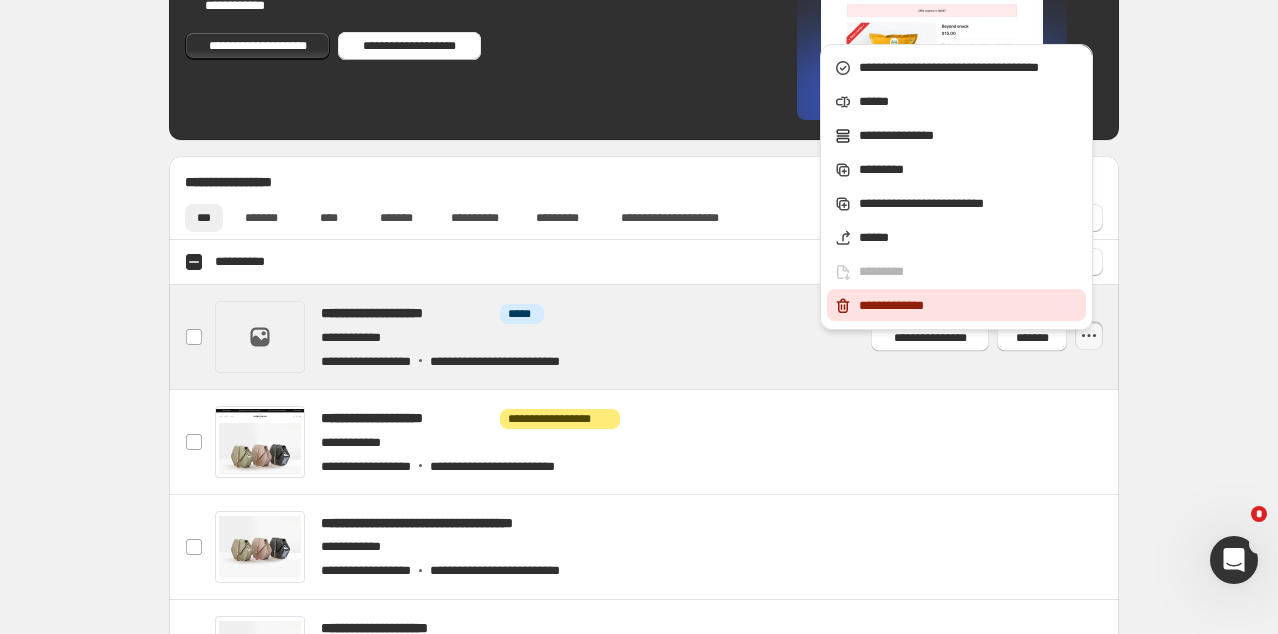 click on "**********" at bounding box center [969, 306] 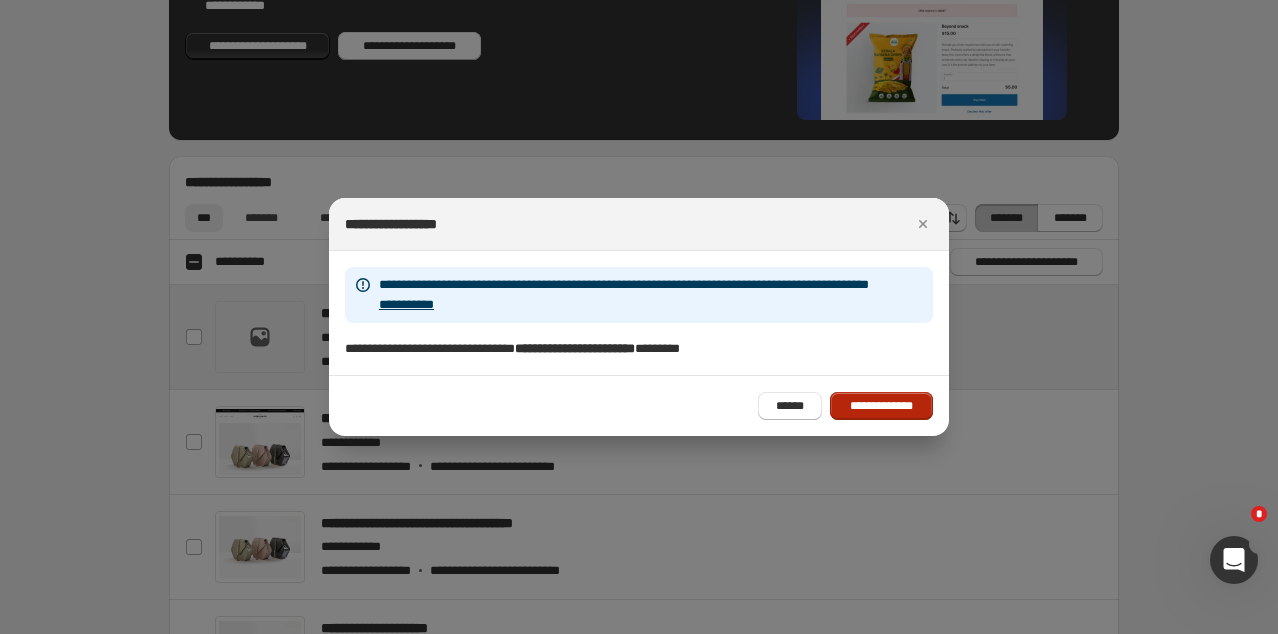 click on "**********" at bounding box center [881, 406] 